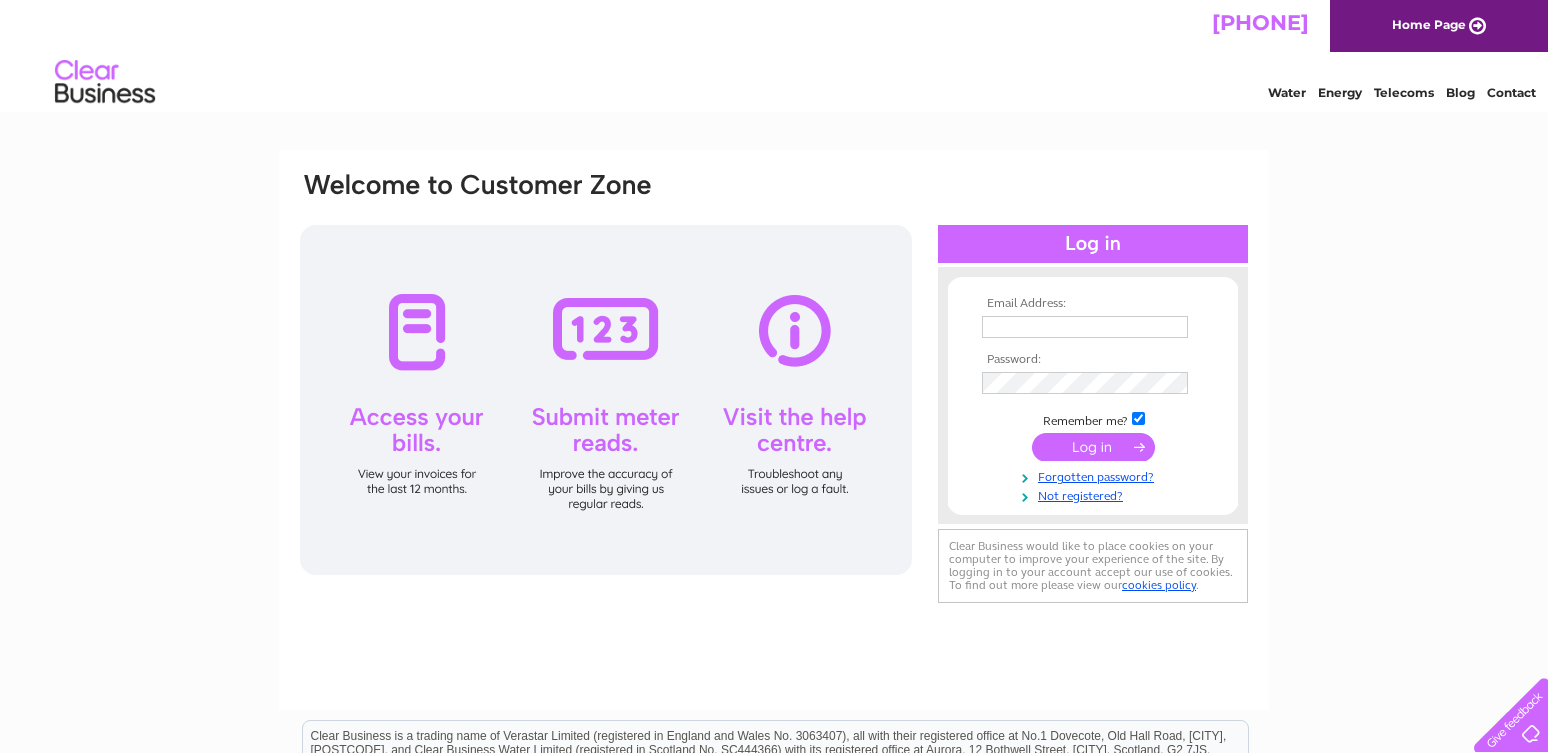 scroll, scrollTop: 0, scrollLeft: 0, axis: both 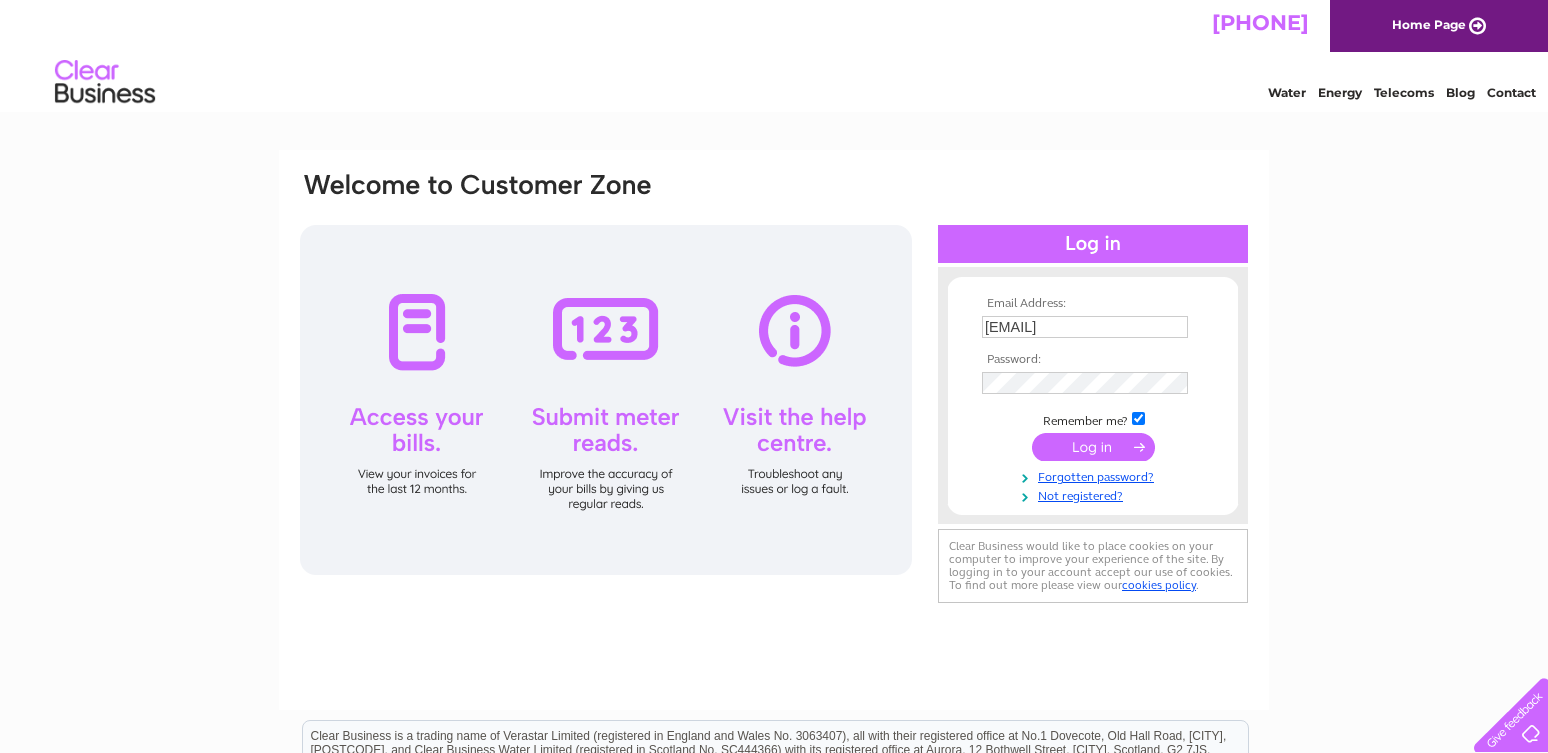 click at bounding box center (1093, 447) 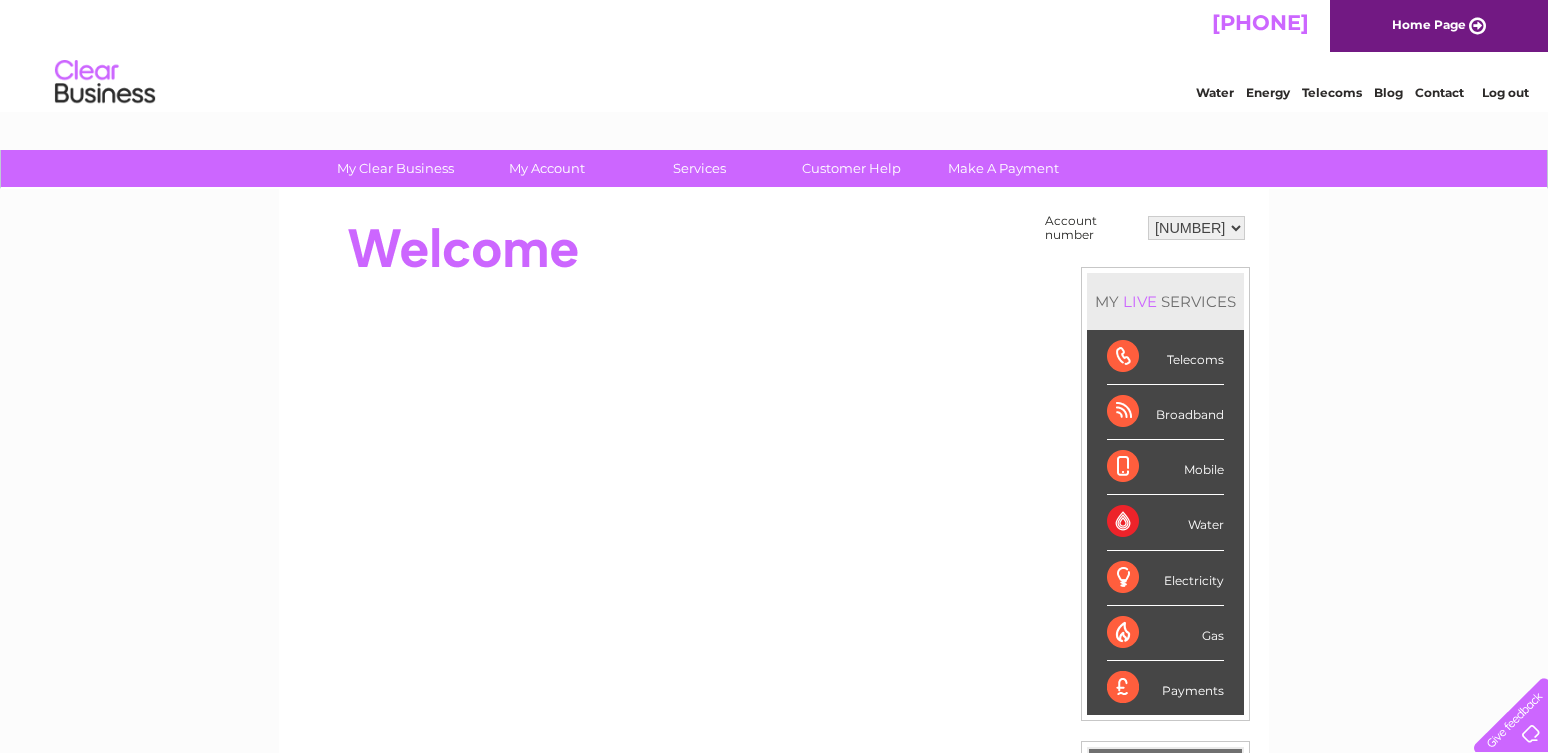 scroll, scrollTop: 0, scrollLeft: 0, axis: both 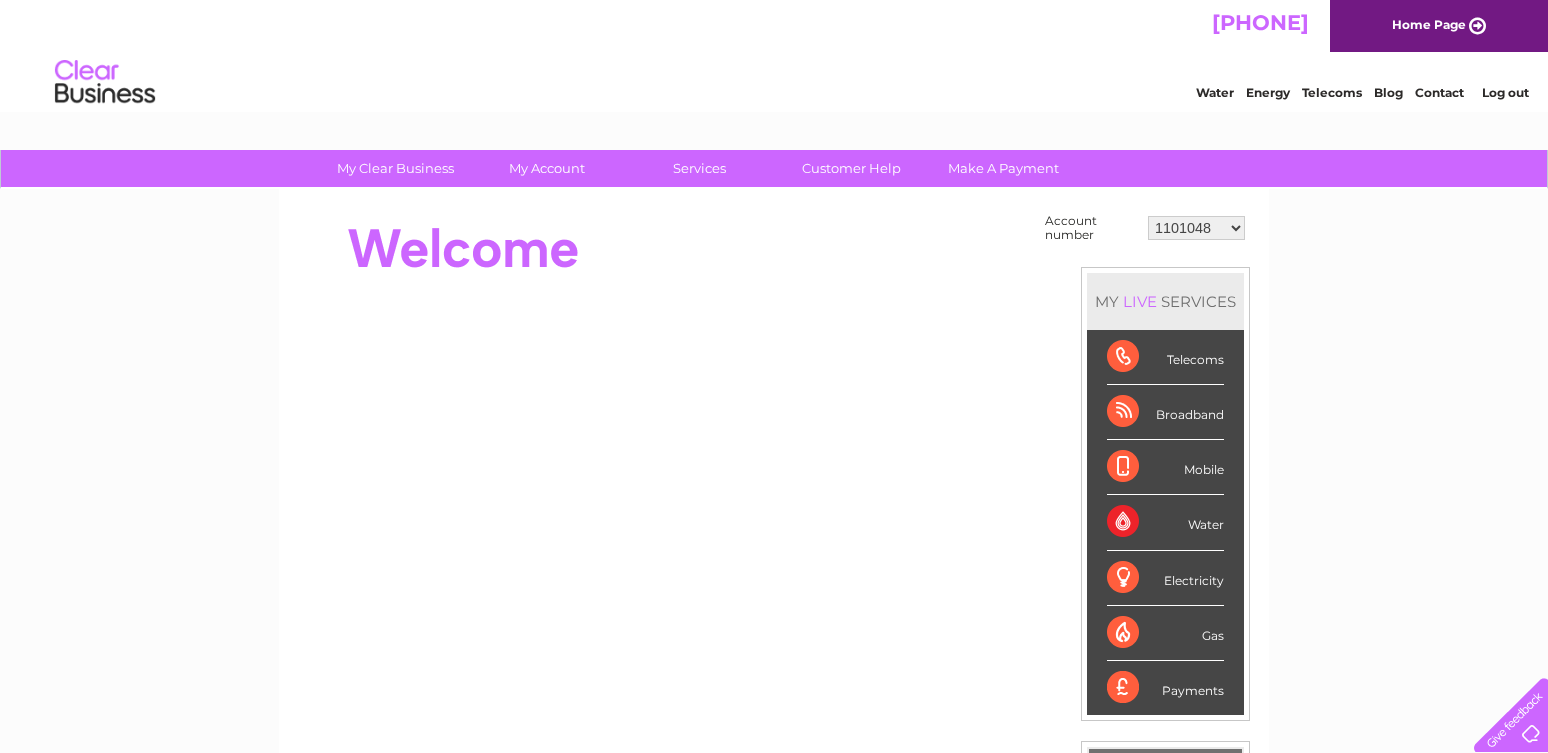 click on "[NUMBER]
[NUMBER]" at bounding box center [1196, 228] 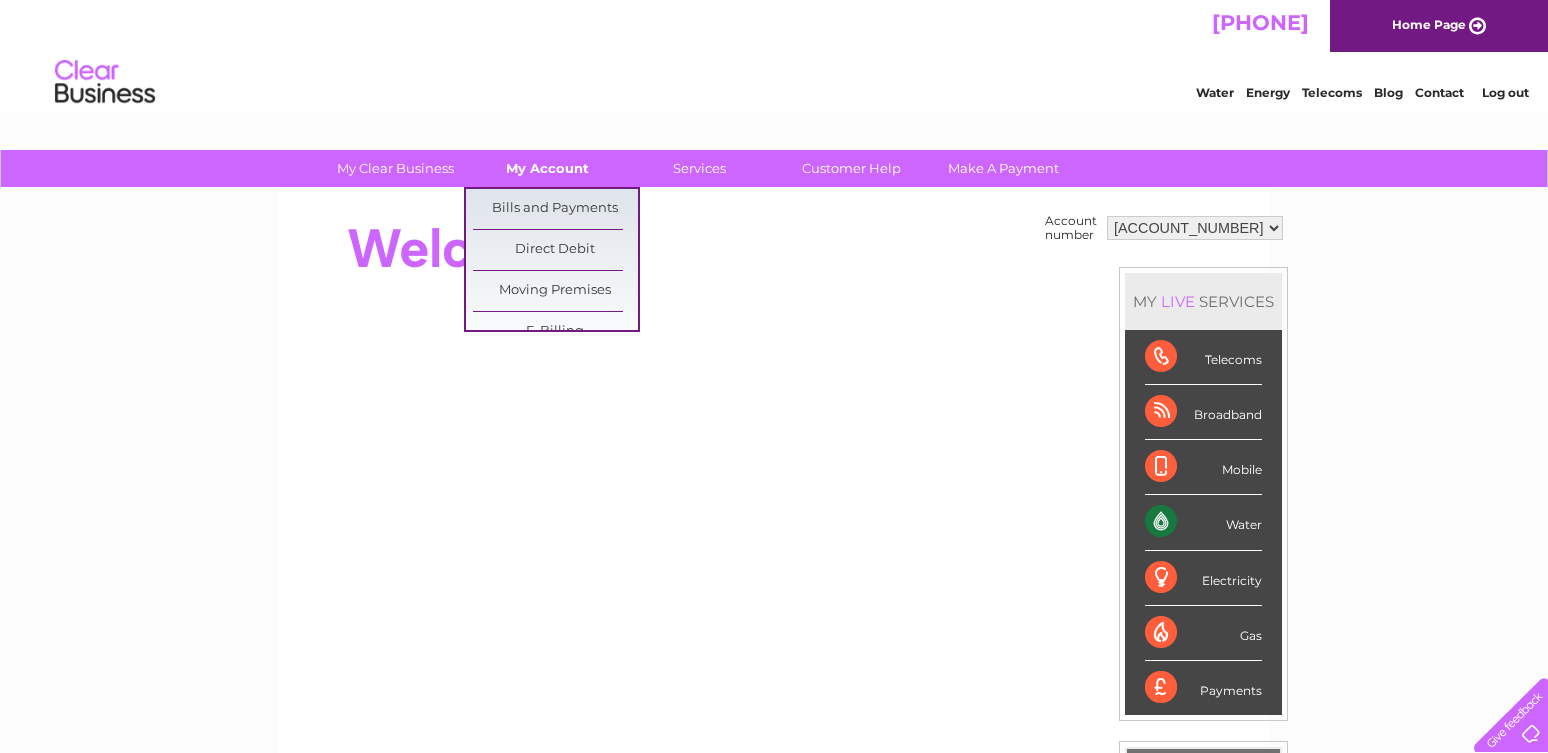 scroll, scrollTop: 0, scrollLeft: 0, axis: both 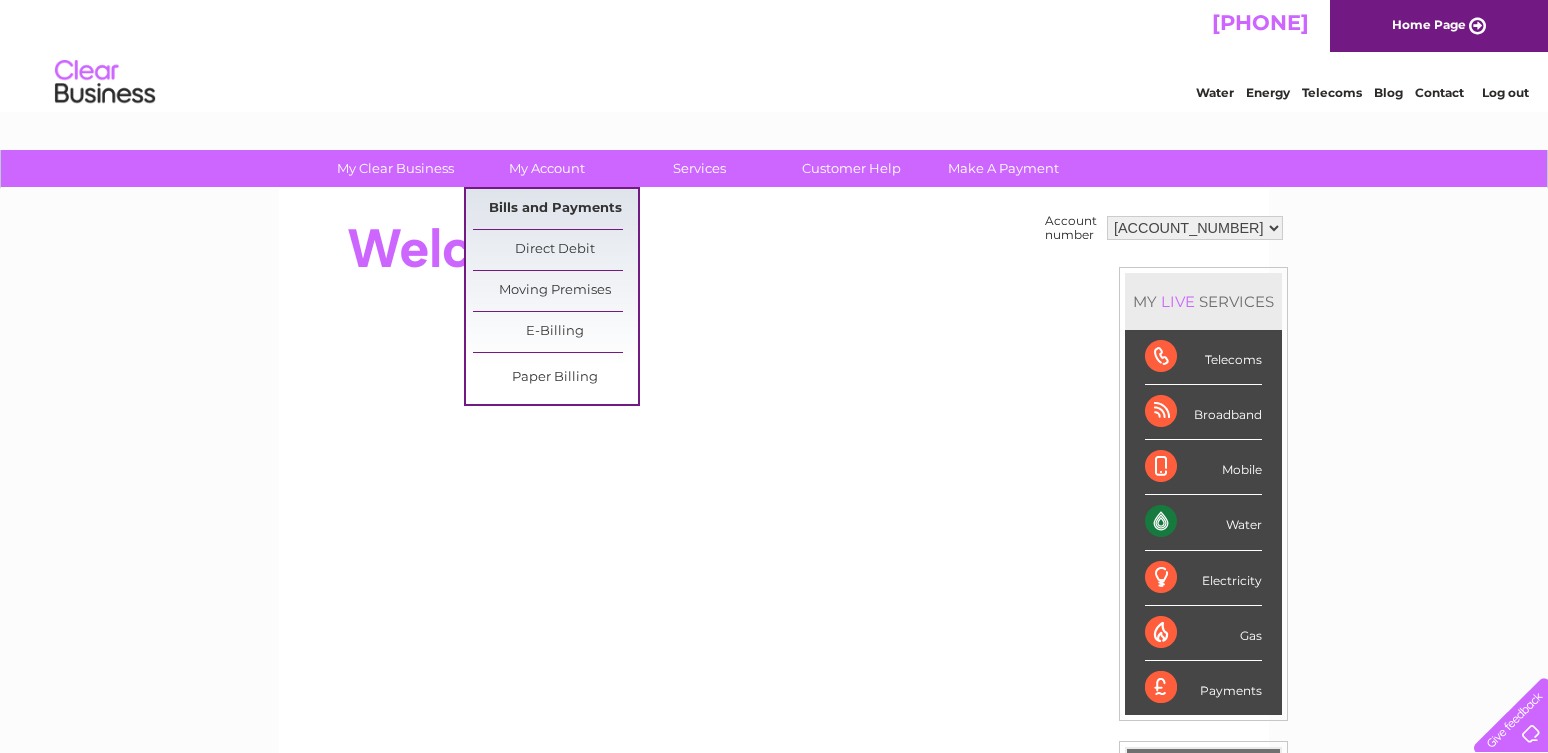 click on "Bills and Payments" at bounding box center [555, 209] 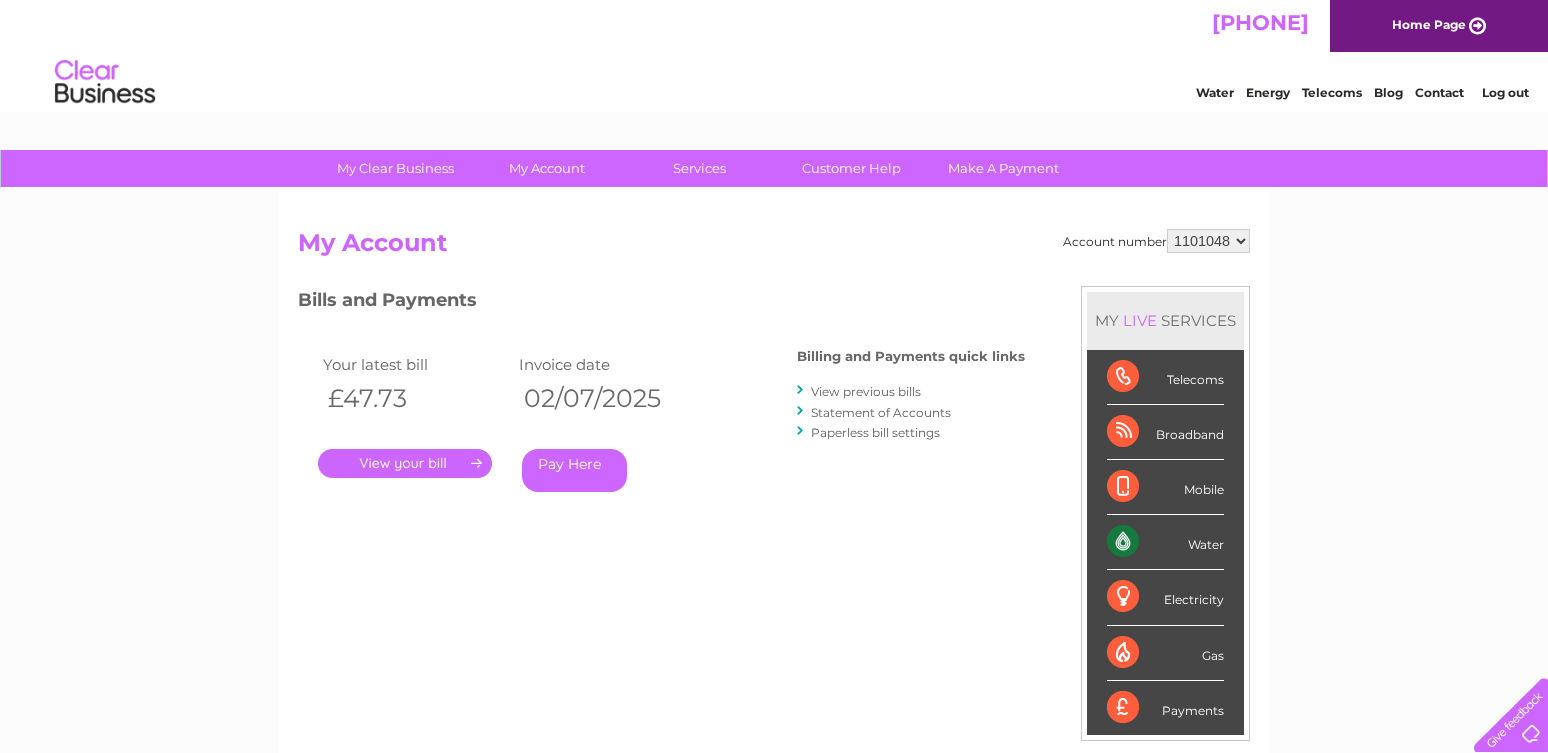 scroll, scrollTop: 0, scrollLeft: 0, axis: both 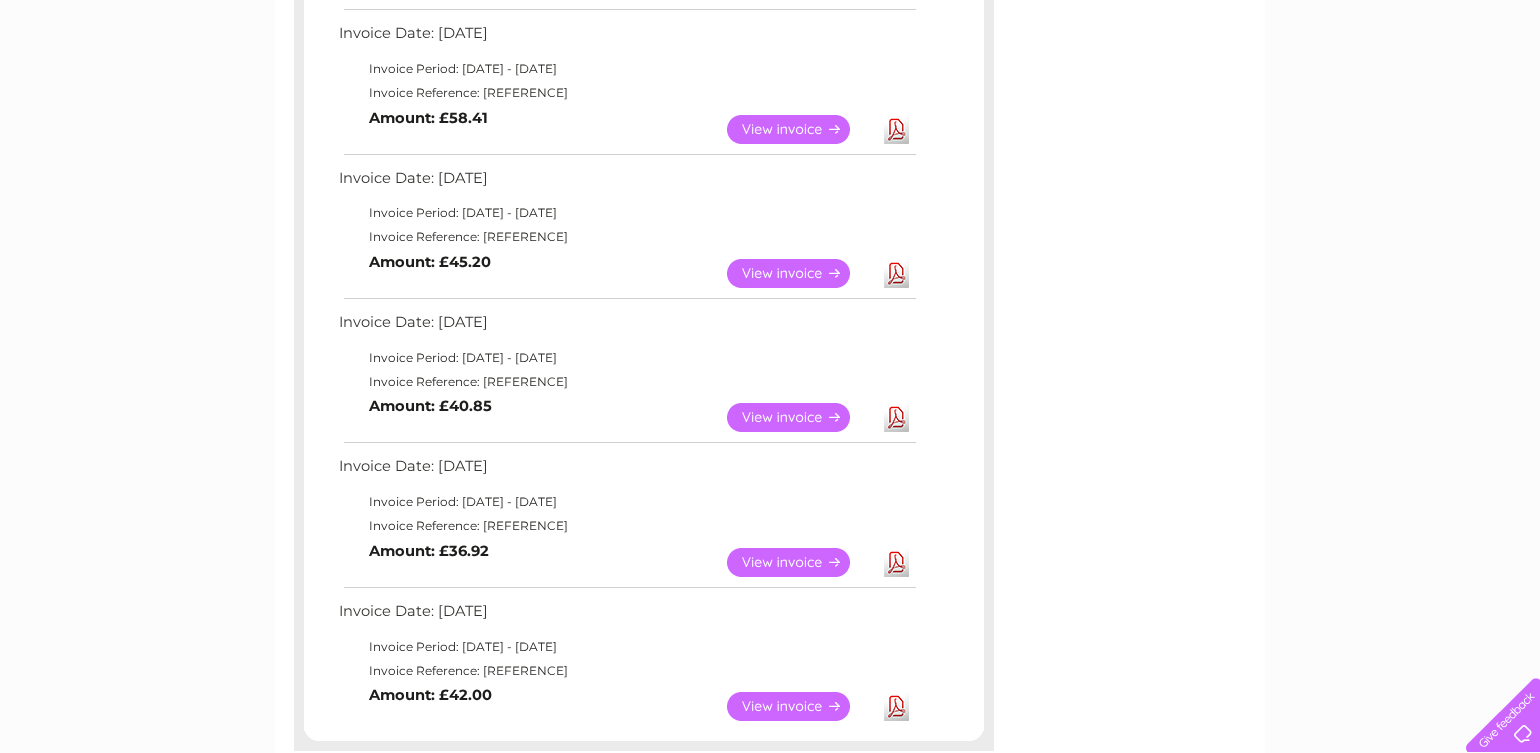 click on "Download" at bounding box center (896, 706) 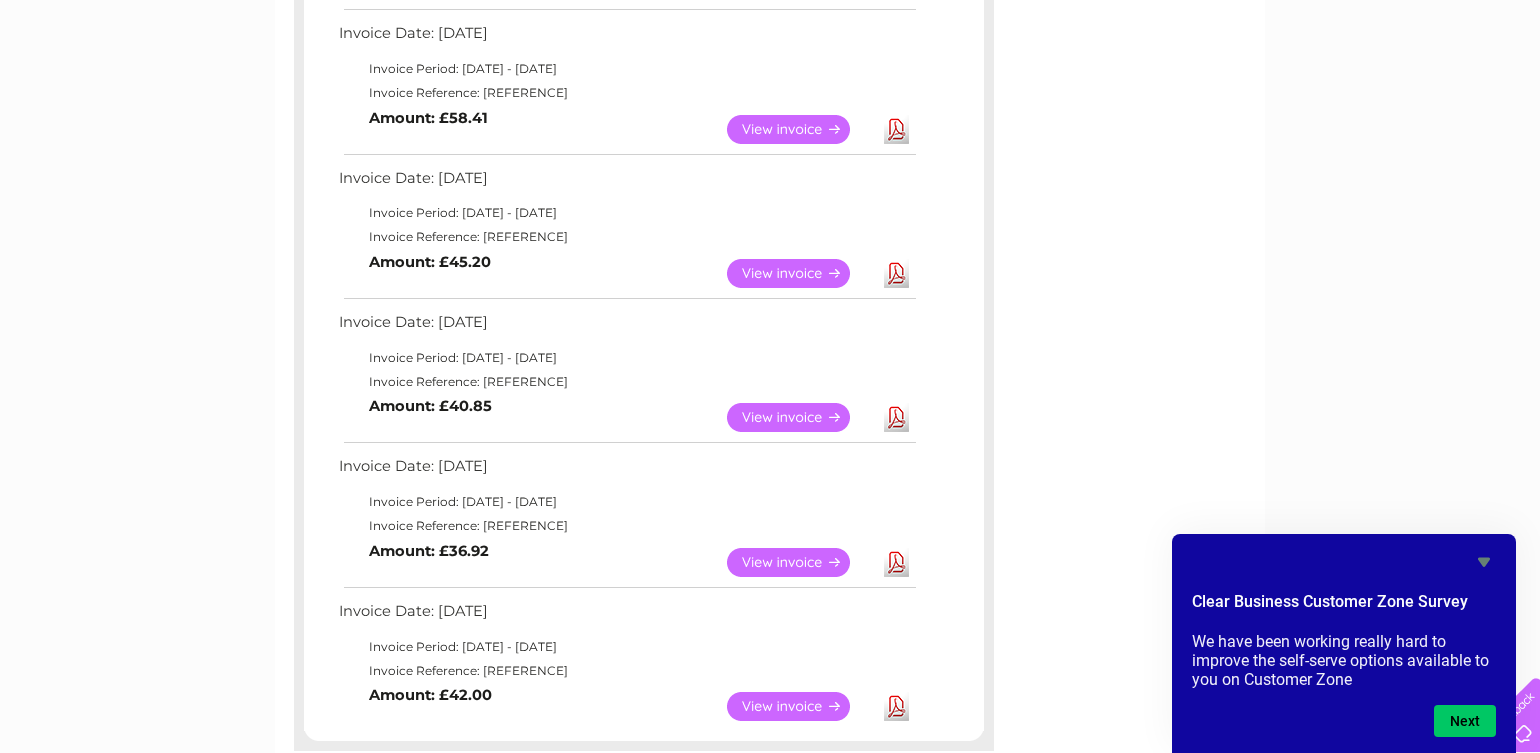 click on "Download" at bounding box center [896, 562] 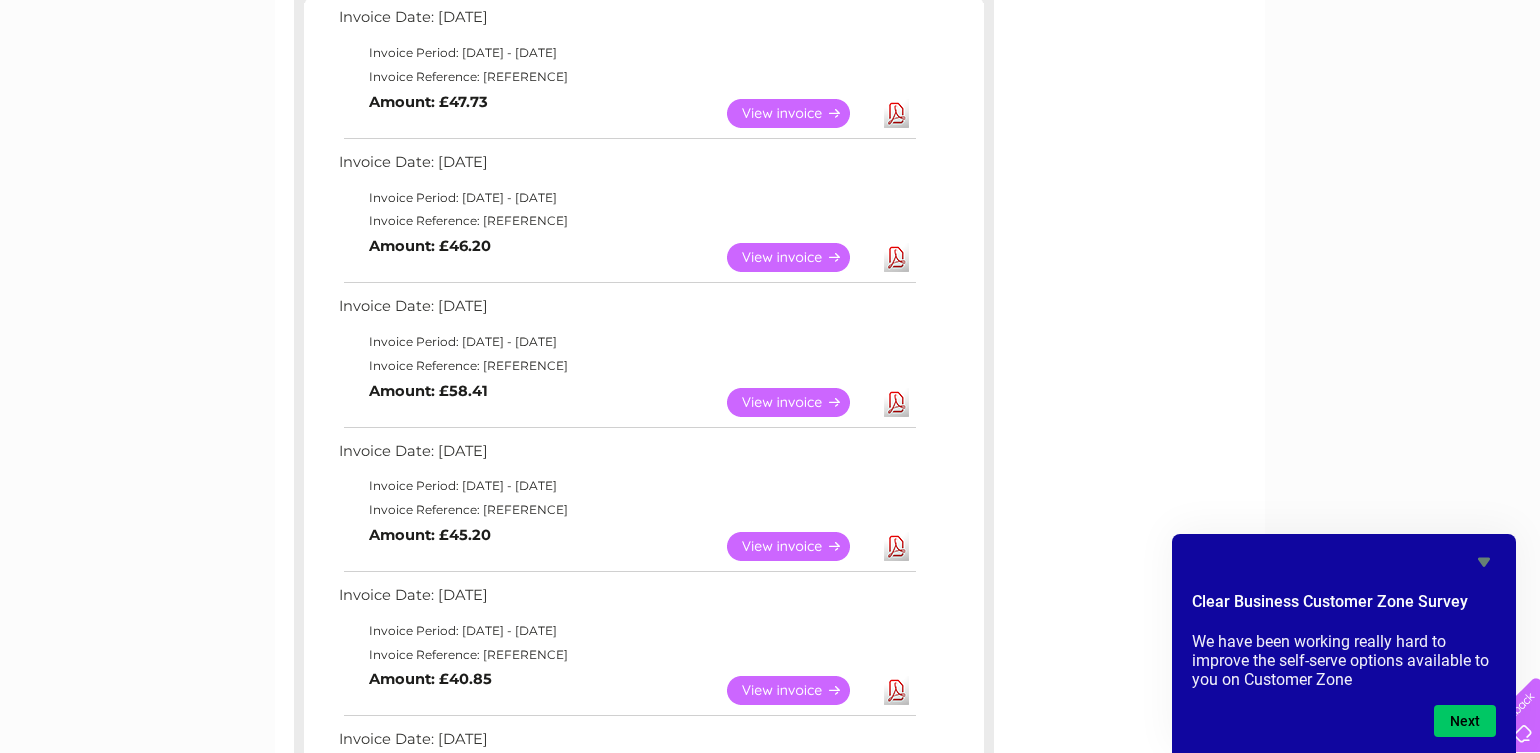 scroll, scrollTop: 361, scrollLeft: 0, axis: vertical 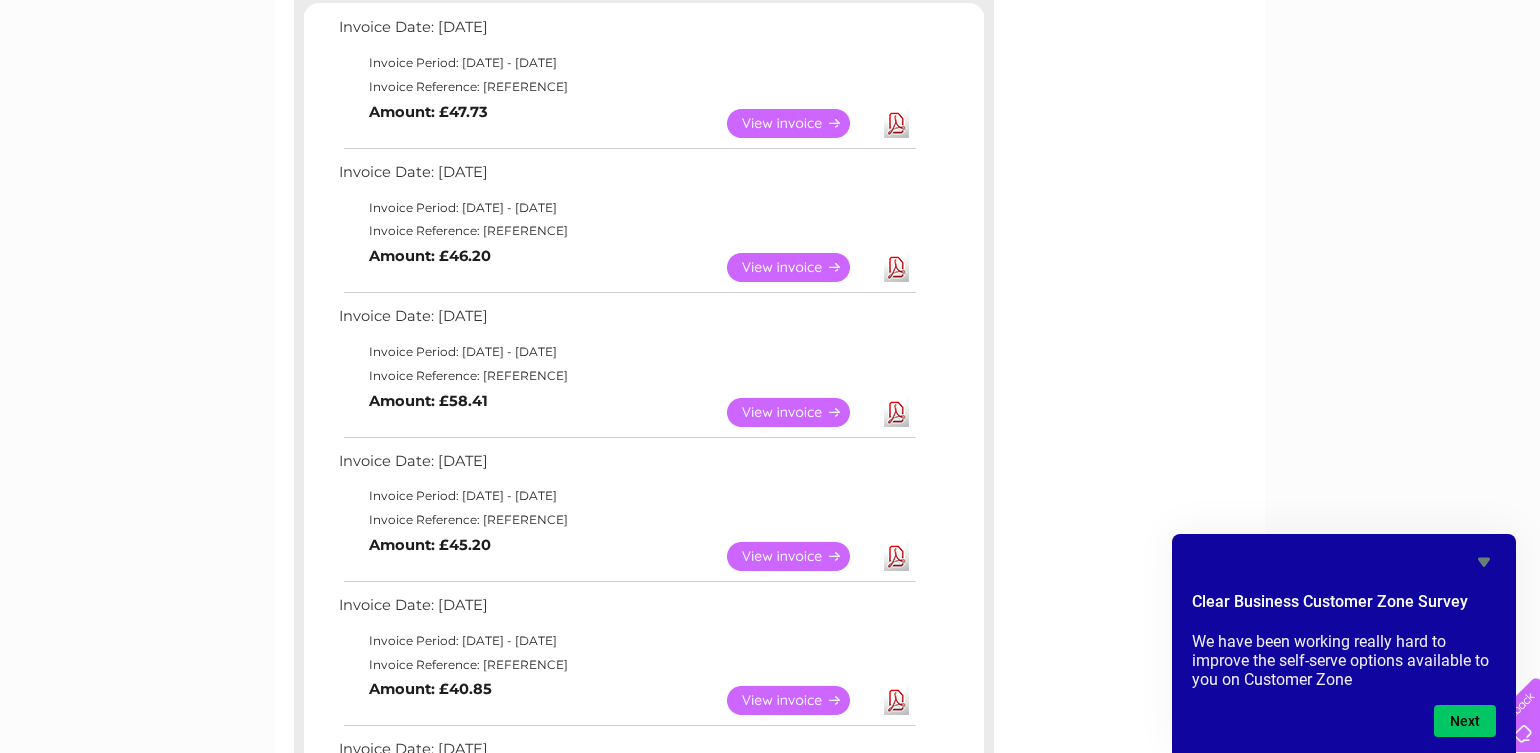 click on "Download" at bounding box center (896, 267) 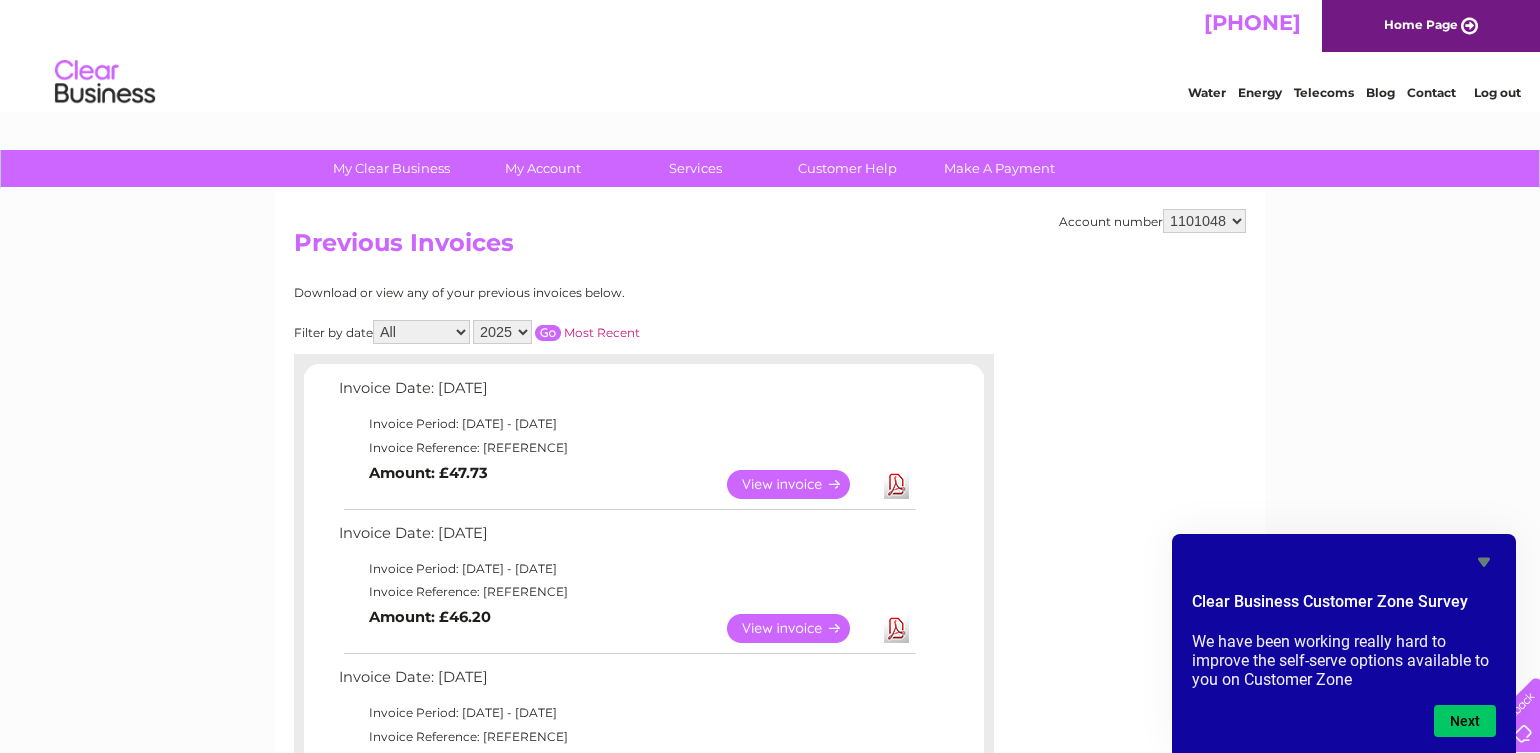 click on "Log out" at bounding box center (1497, 92) 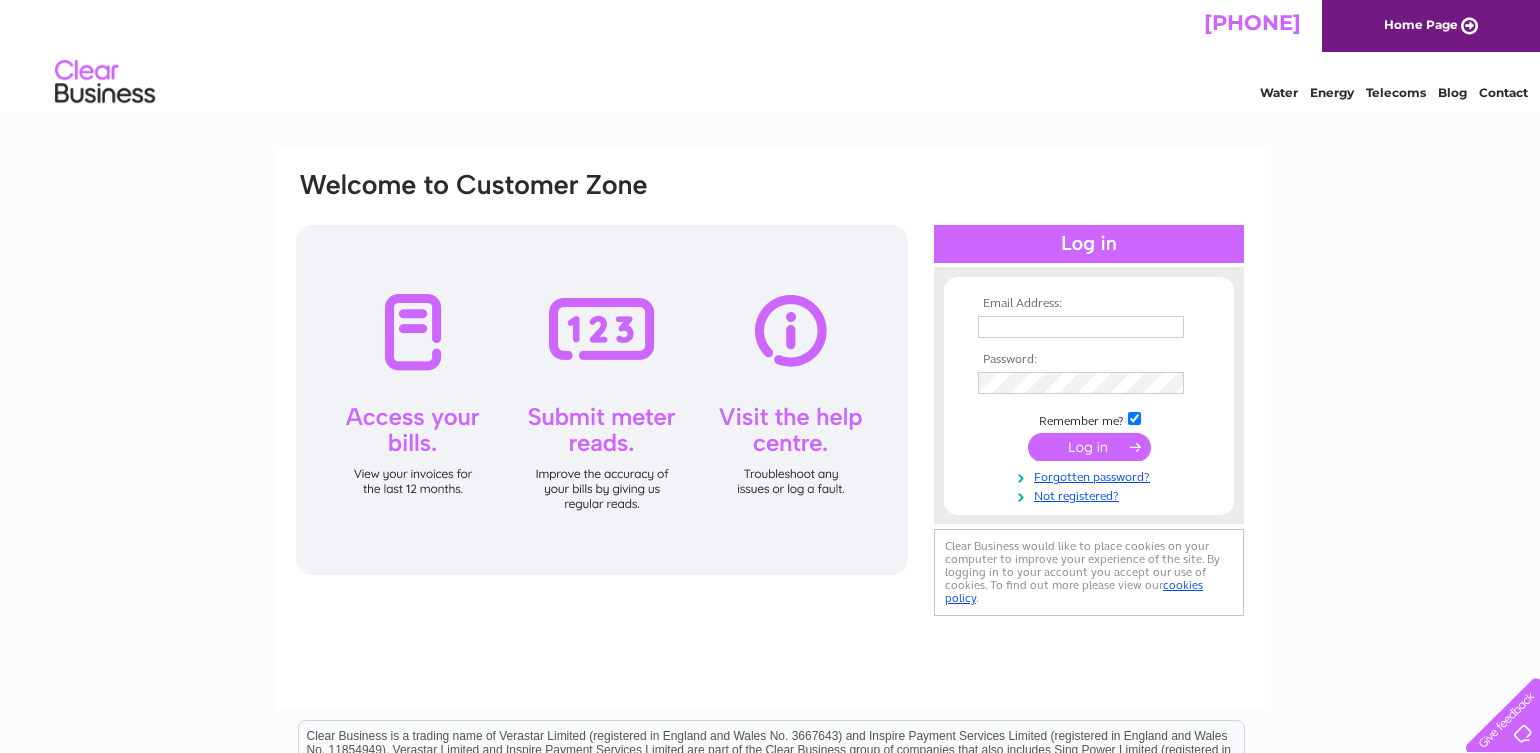 scroll, scrollTop: 0, scrollLeft: 0, axis: both 